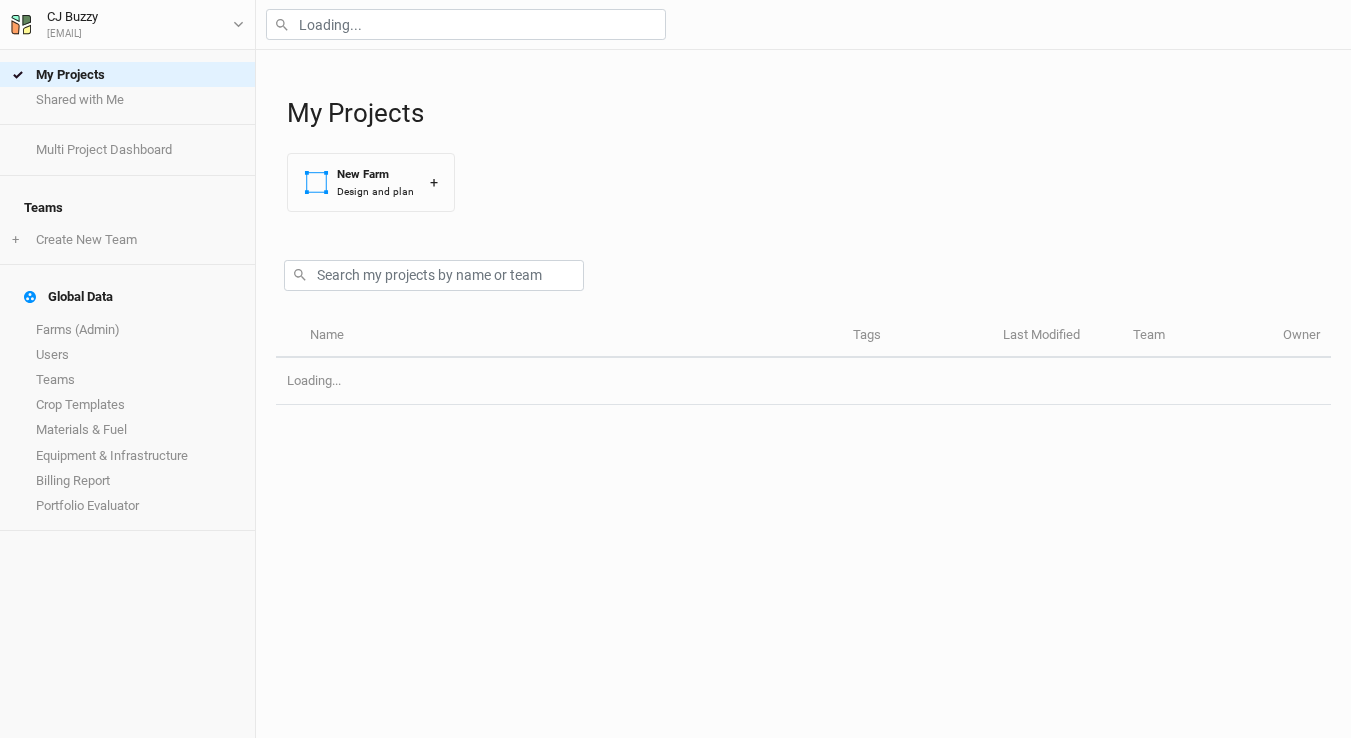 scroll, scrollTop: 0, scrollLeft: 0, axis: both 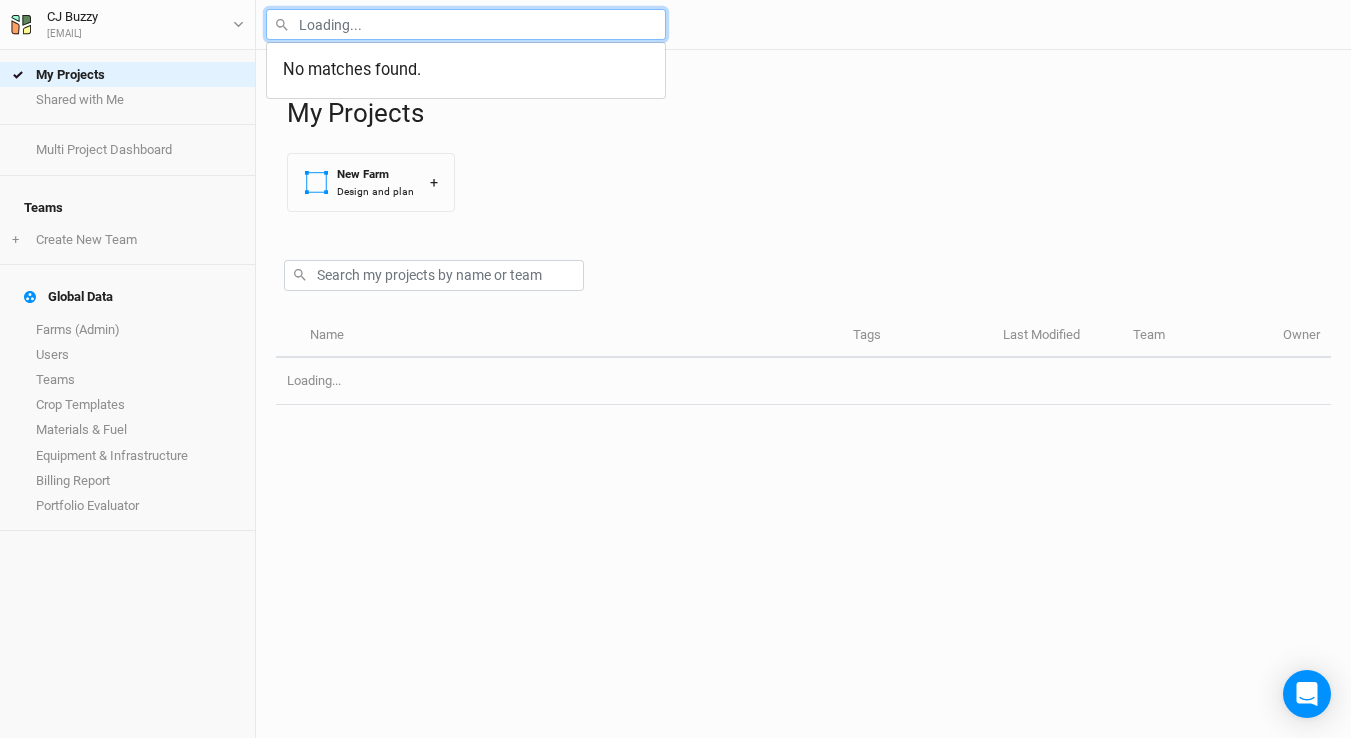 click at bounding box center [466, 24] 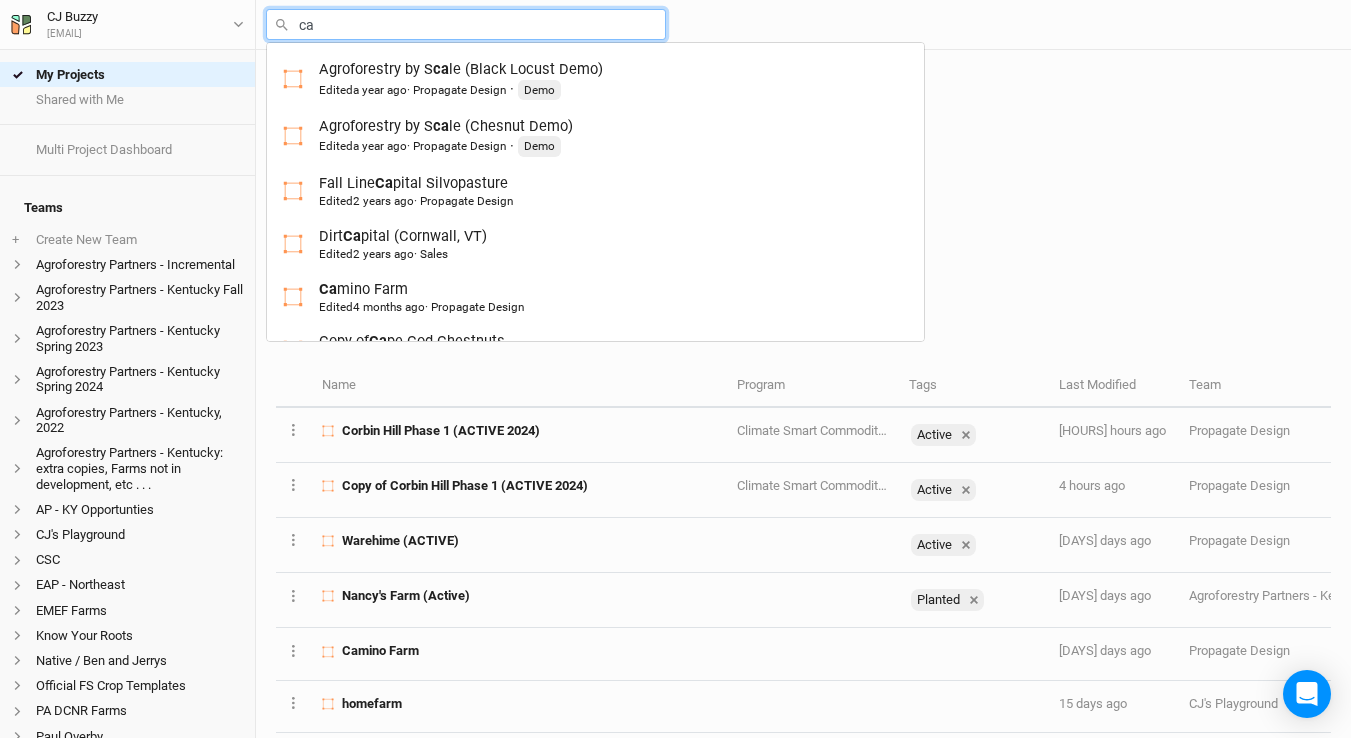 type on "cam" 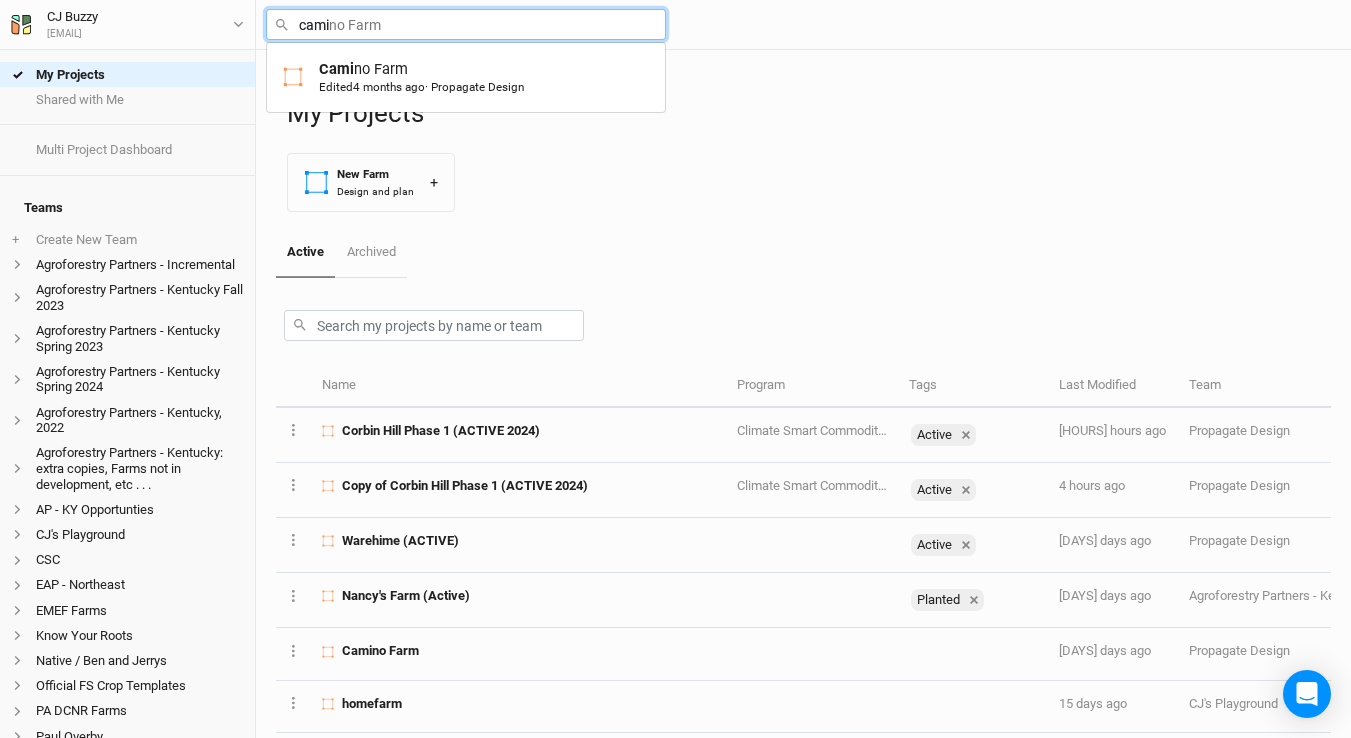 type on "camin" 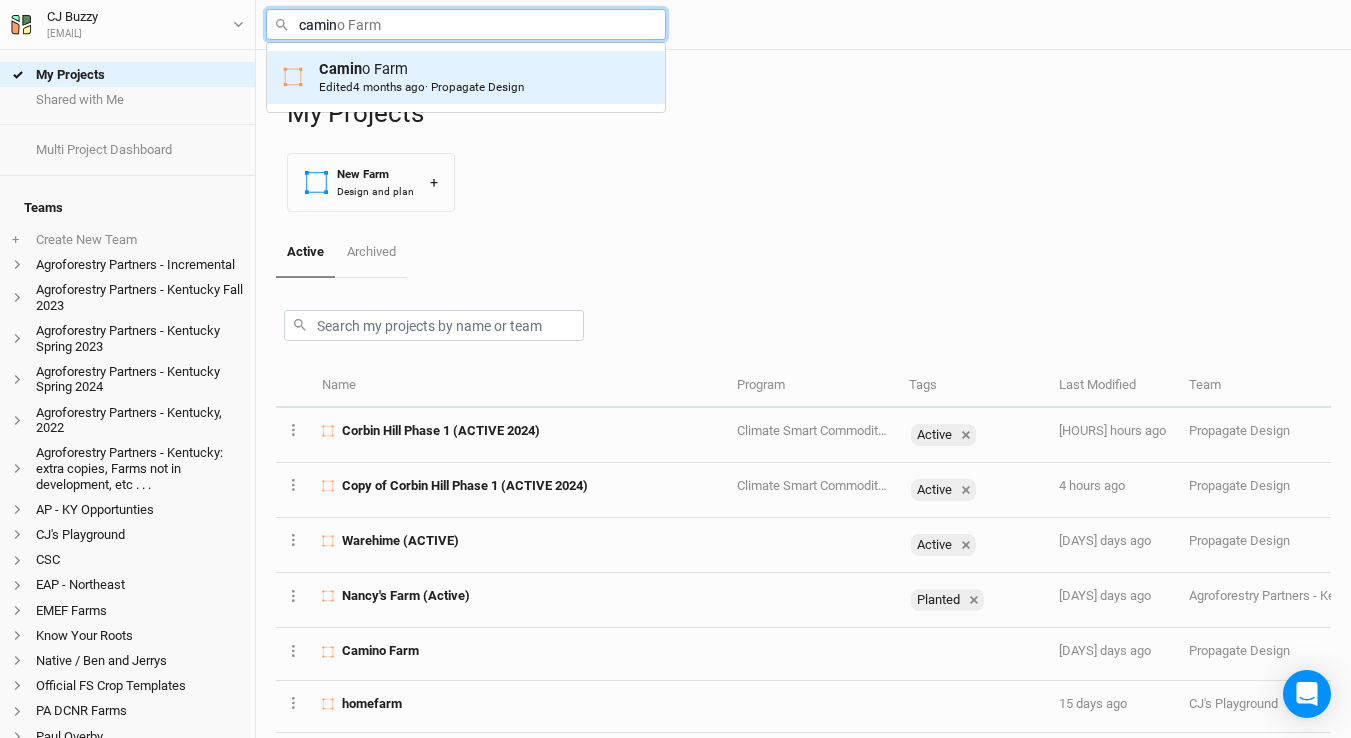 click on "Camin o Farm Edited 4 months ago · Propagate Design" at bounding box center [421, 77] 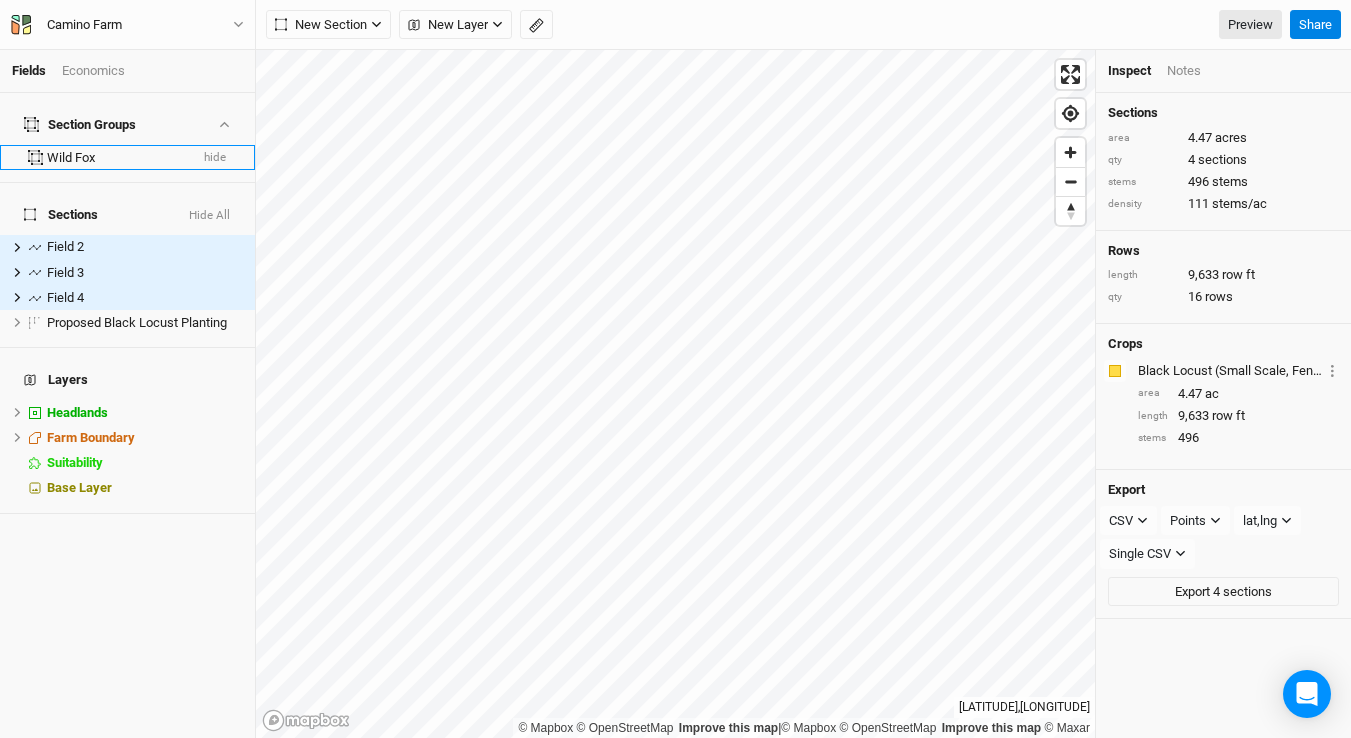 click on "Wild Fox" at bounding box center [117, 158] 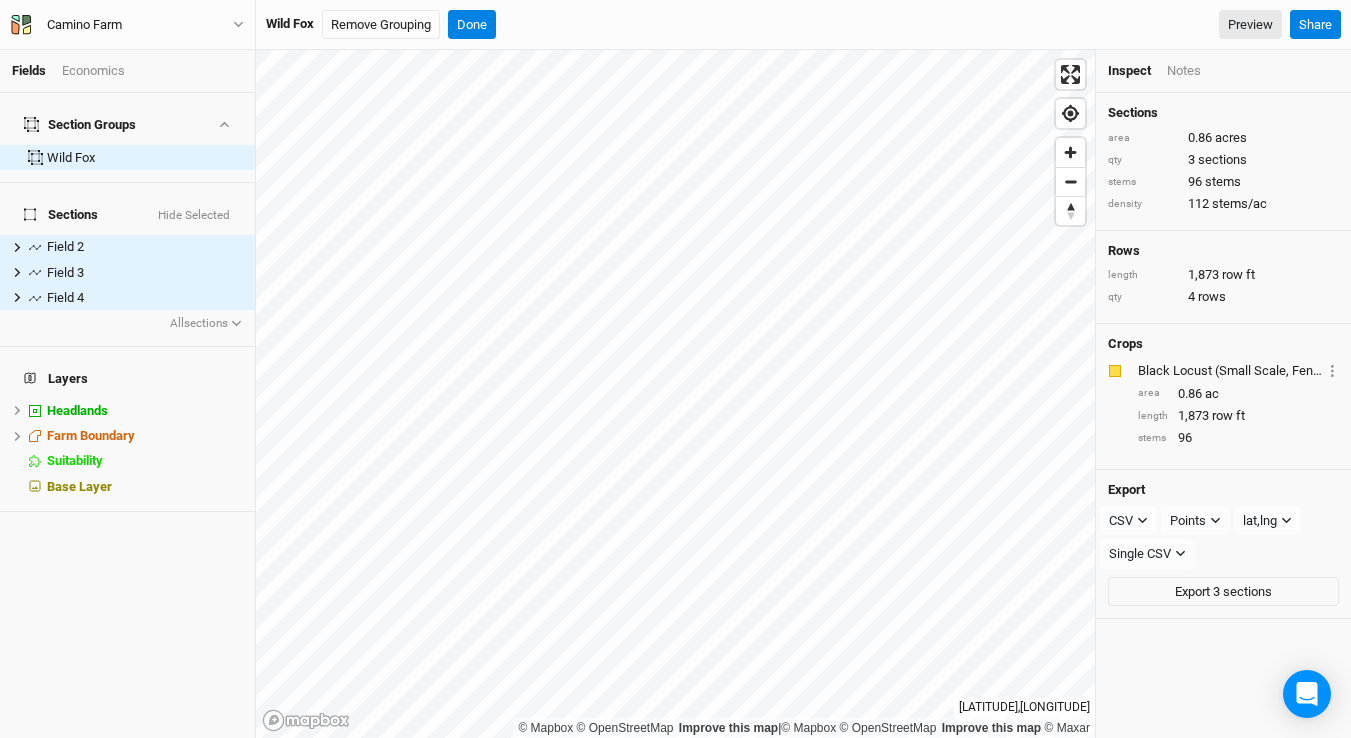 click on "Wild Fox Remove Grouping Done Preview Share" at bounding box center [803, 25] 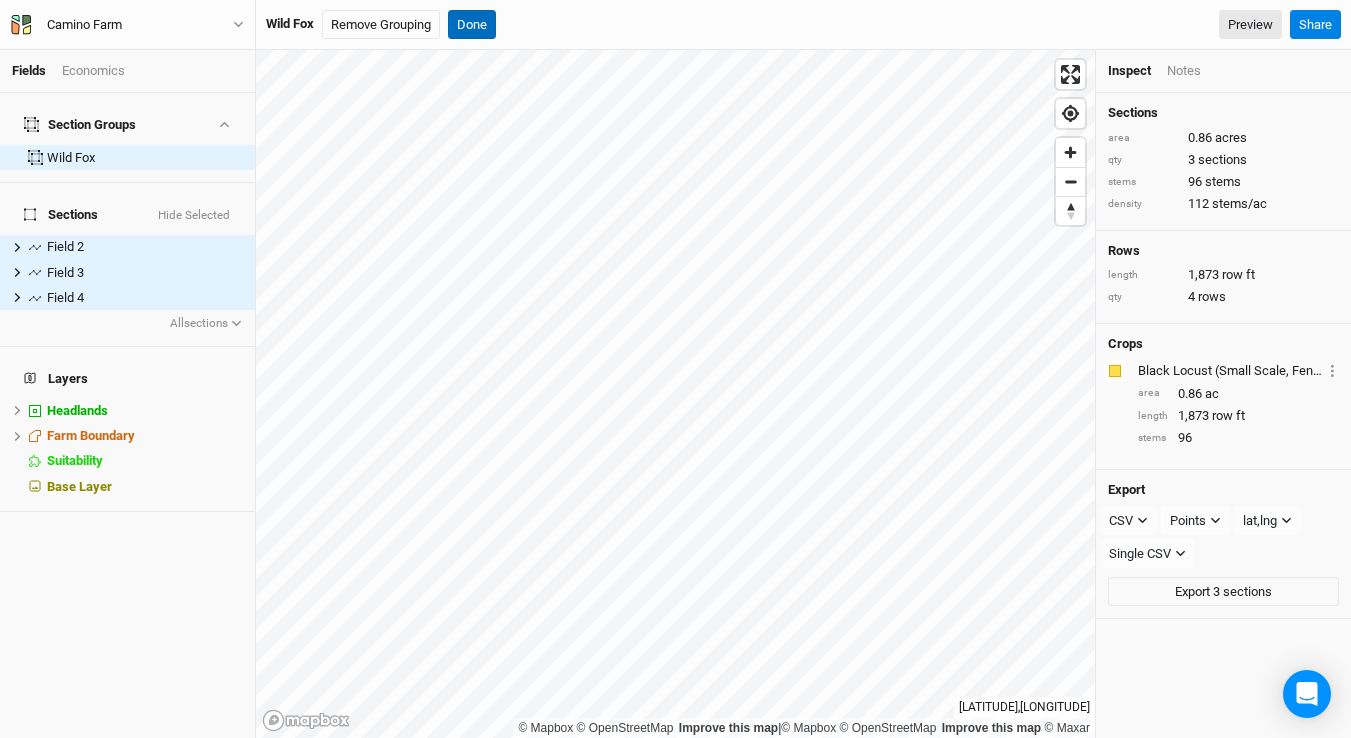 click on "Done" at bounding box center [472, 25] 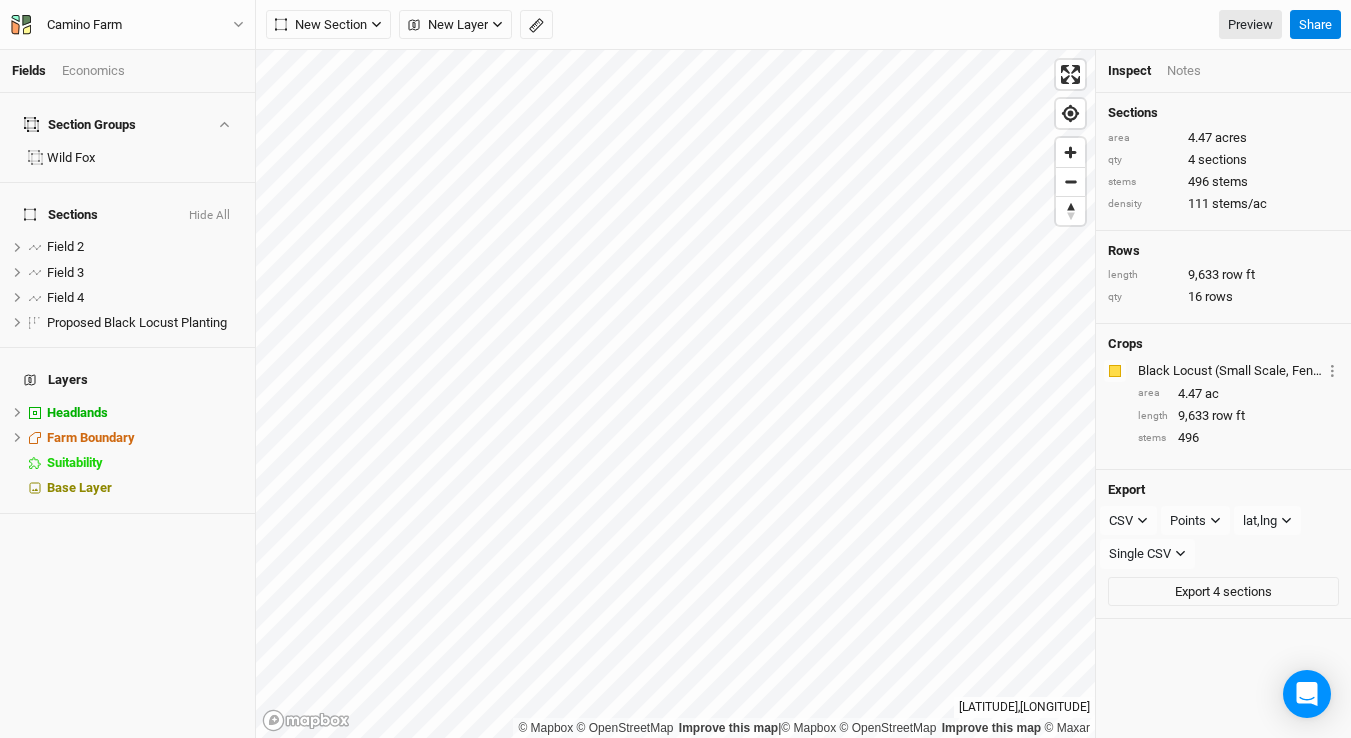 click on "Economics" at bounding box center [93, 71] 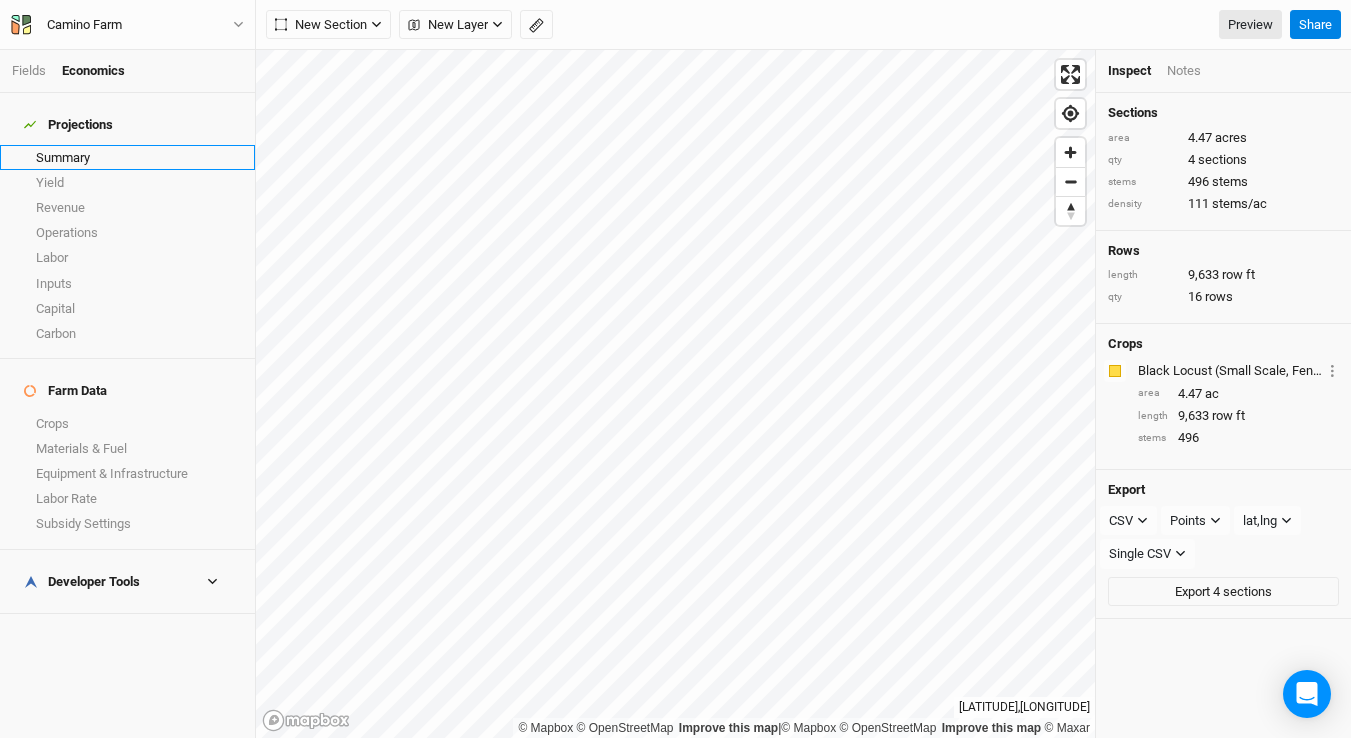 click on "Summary" at bounding box center (127, 157) 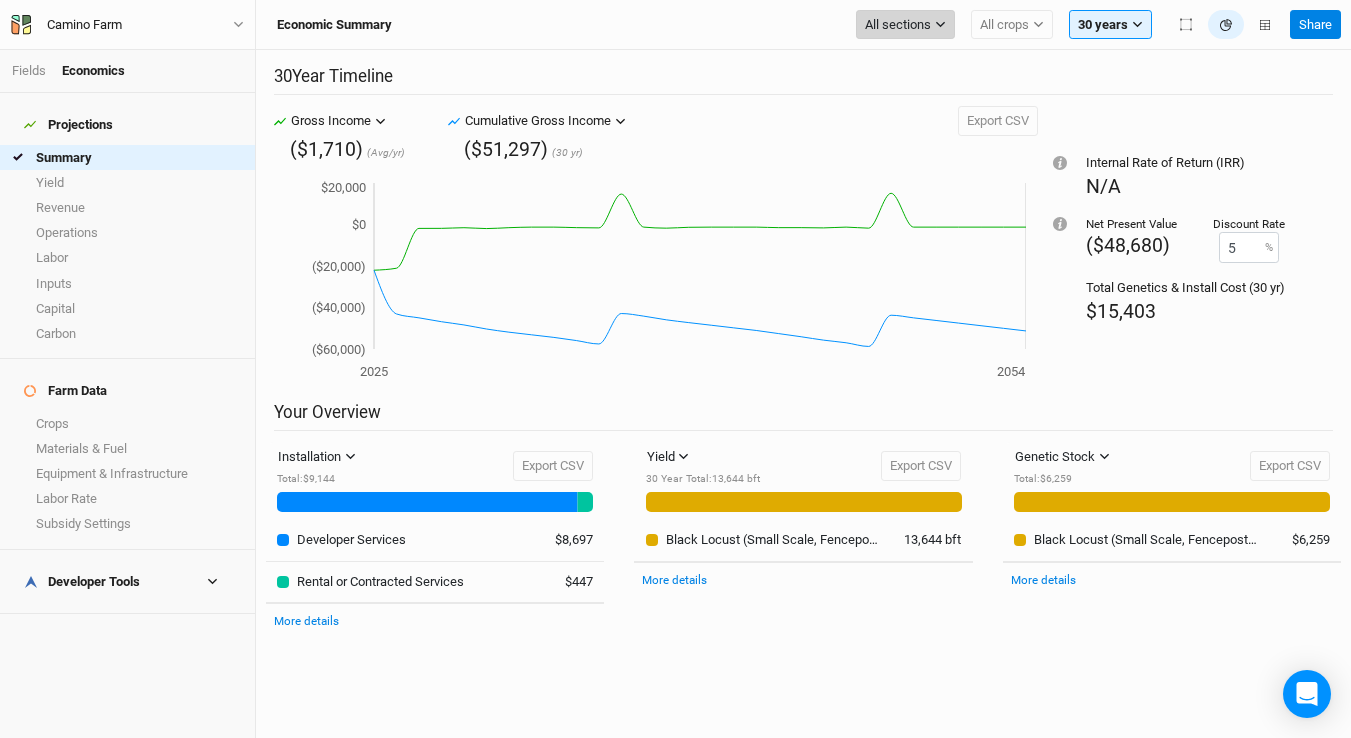 click on "All sections" at bounding box center [898, 25] 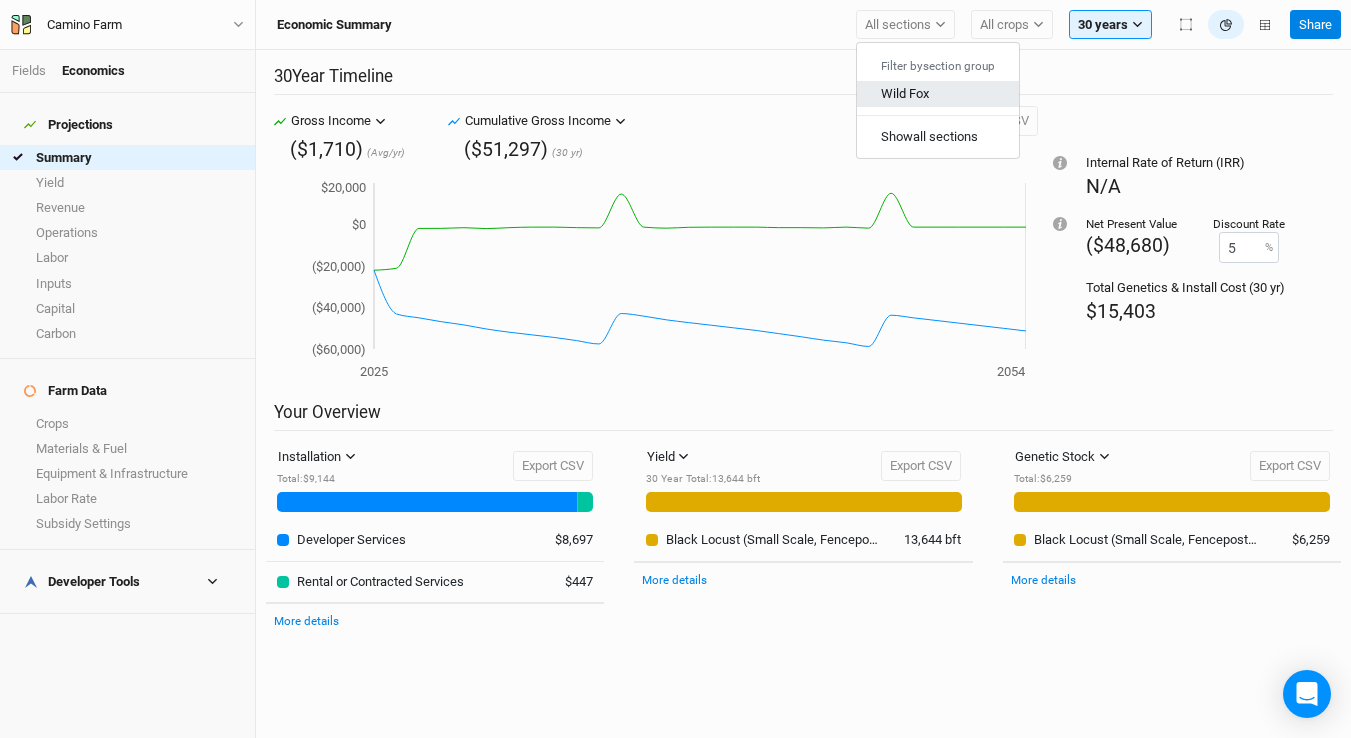 click on "Wild Fox" at bounding box center (905, 93) 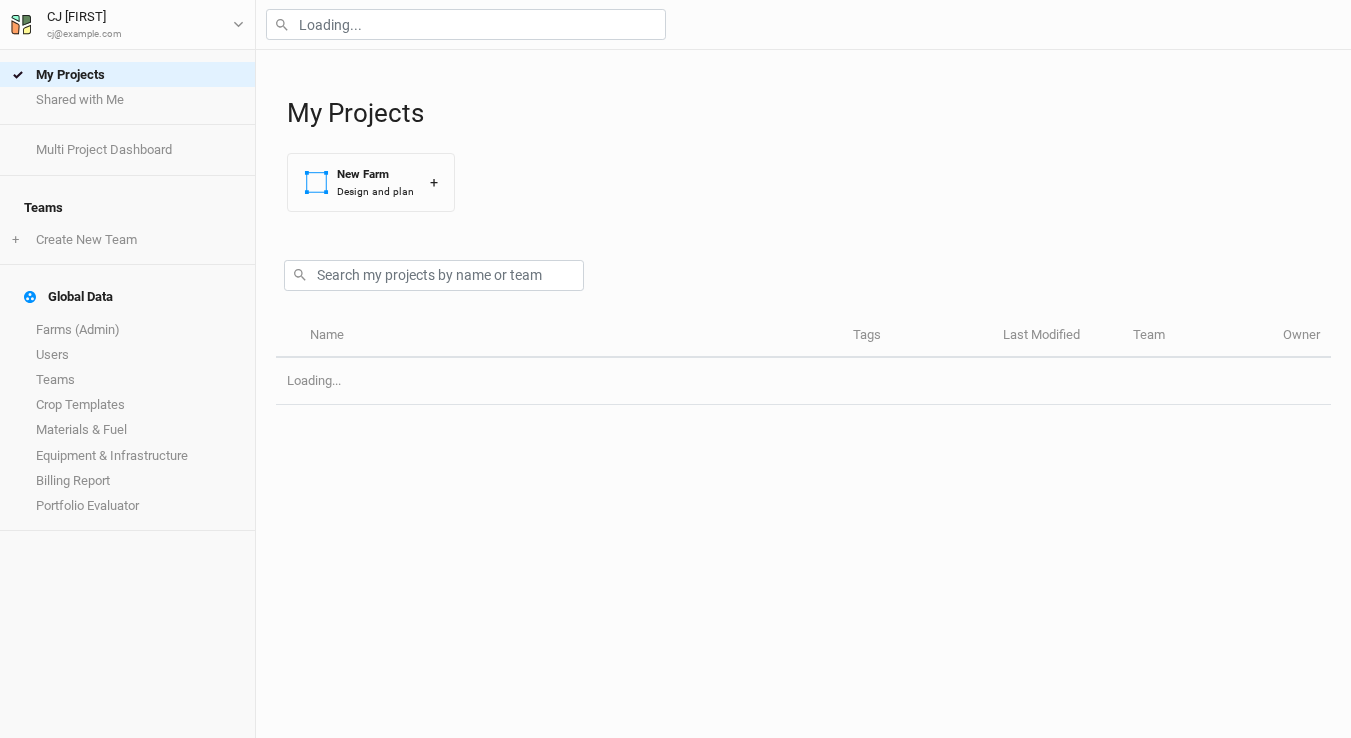 scroll, scrollTop: 0, scrollLeft: 0, axis: both 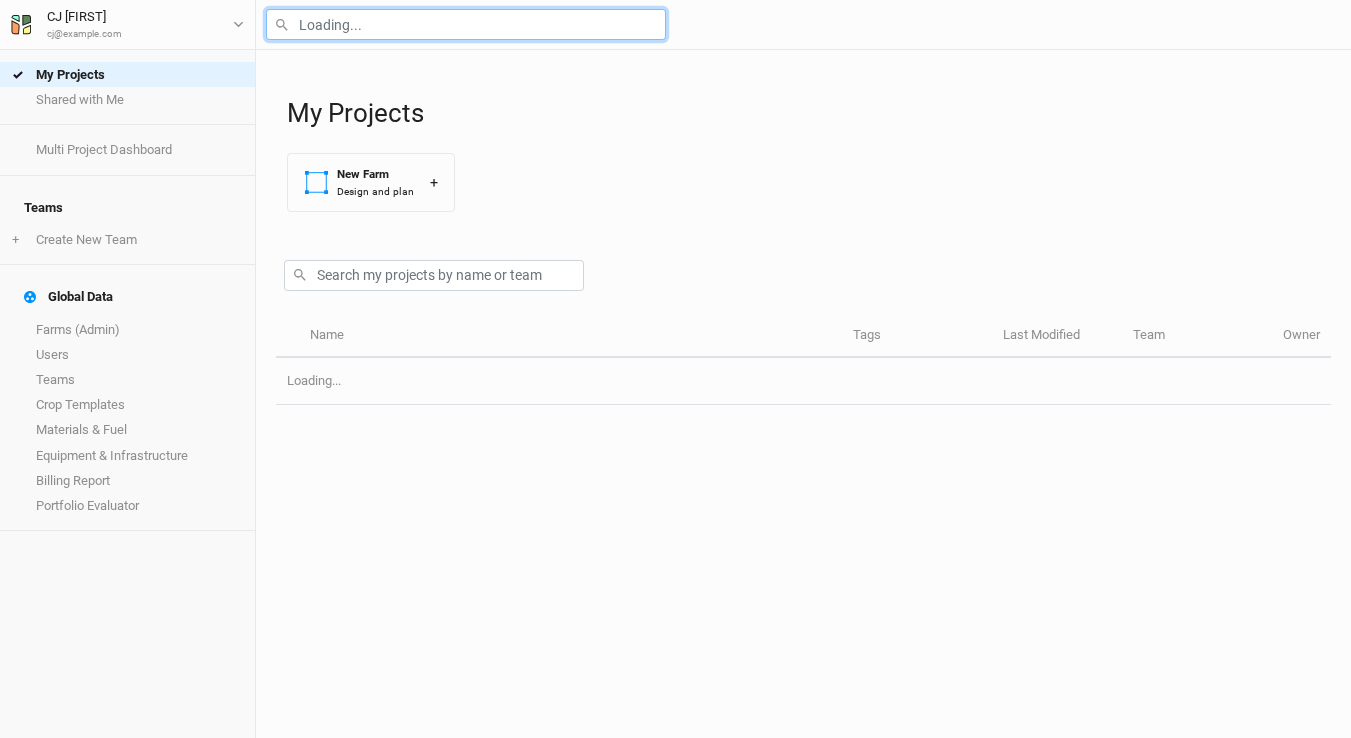 click at bounding box center [466, 24] 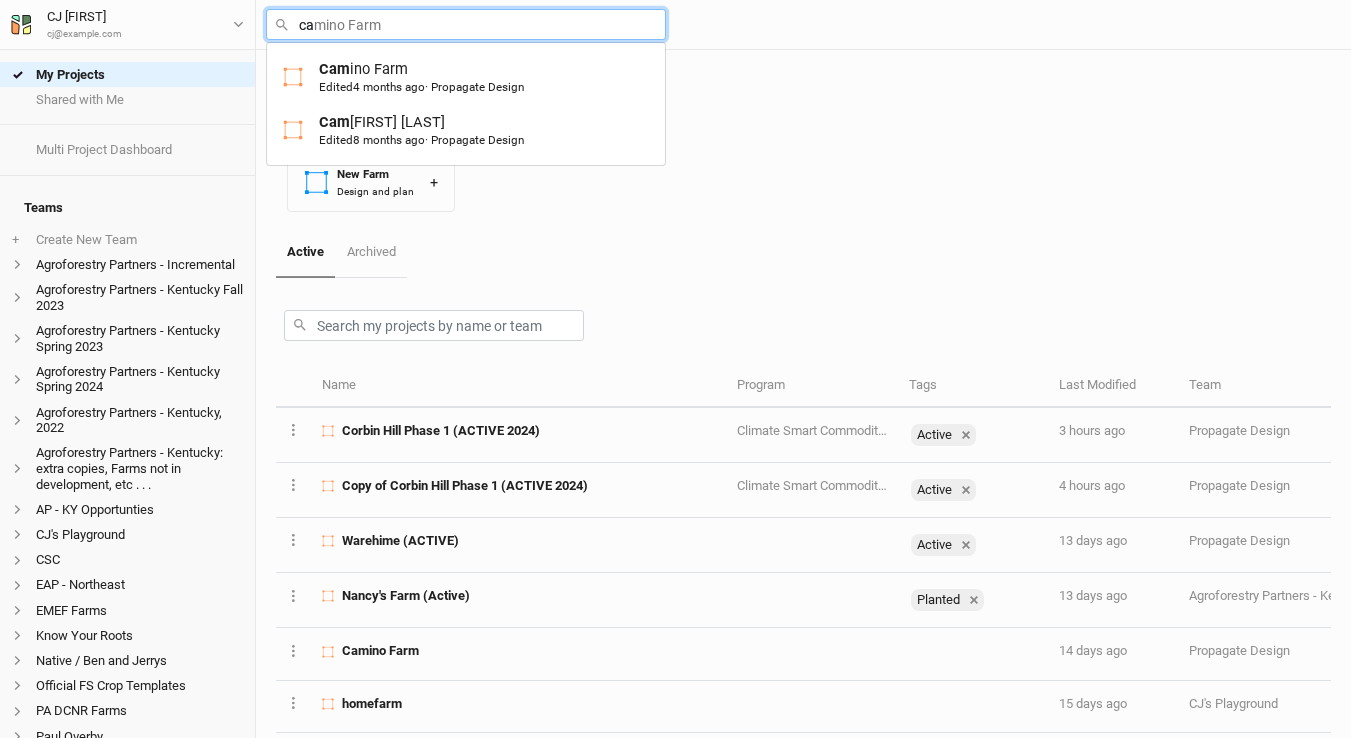 type on "cam" 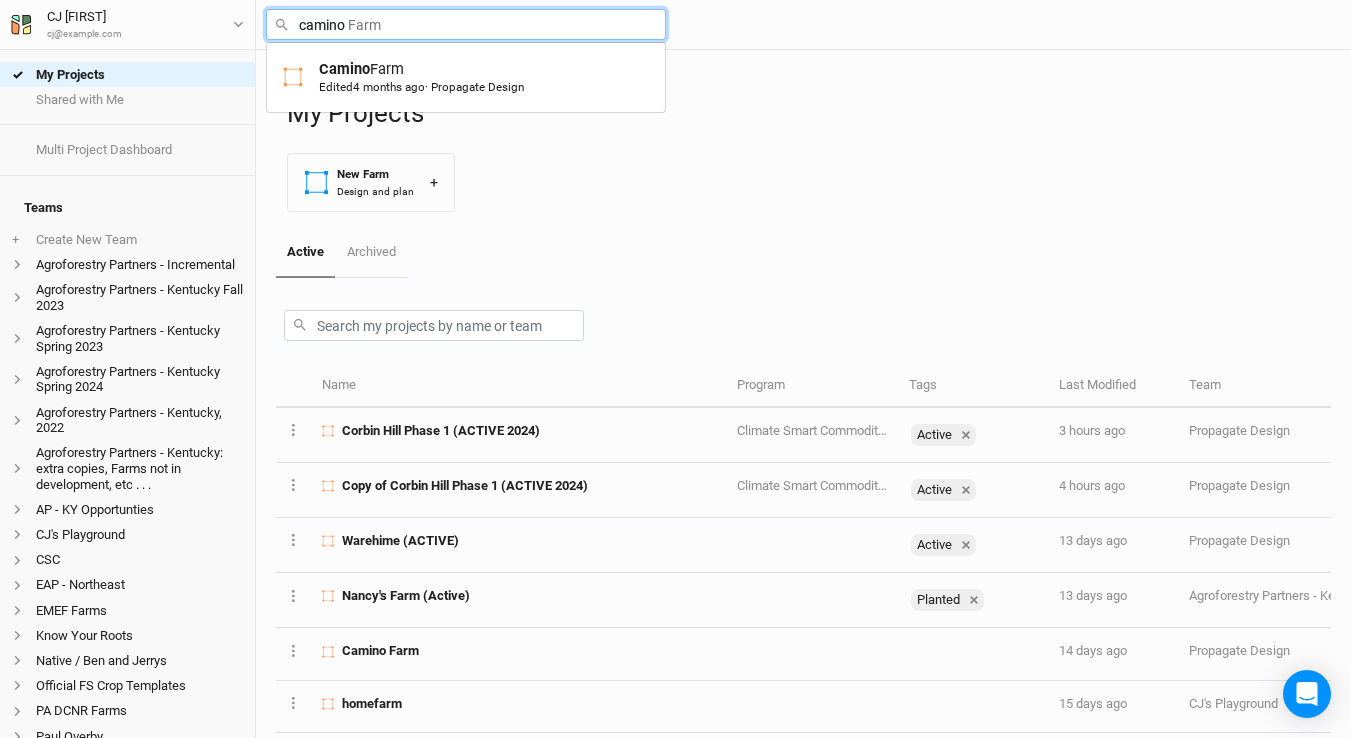 type on "camino" 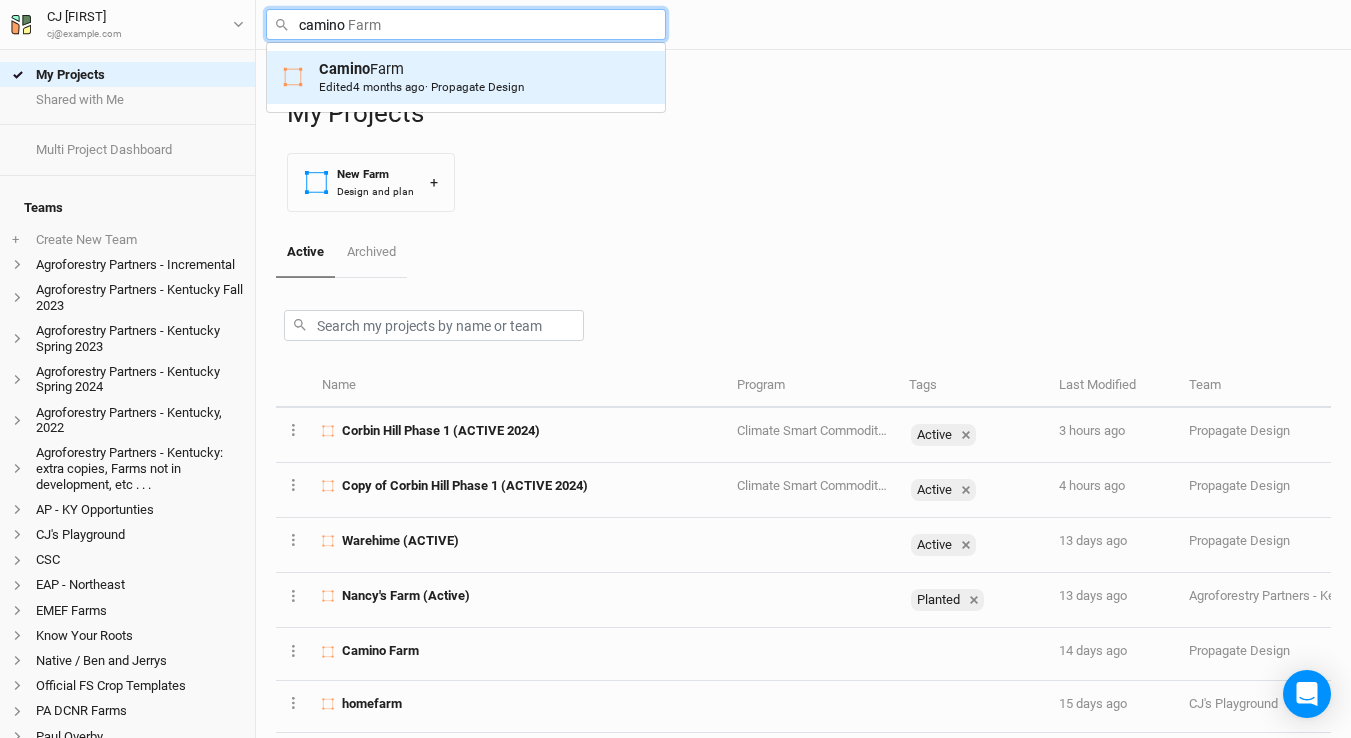 click on "[BRAND]  Farm Edited  [TIME_PERIOD]  · Propagate Design" at bounding box center (421, 77) 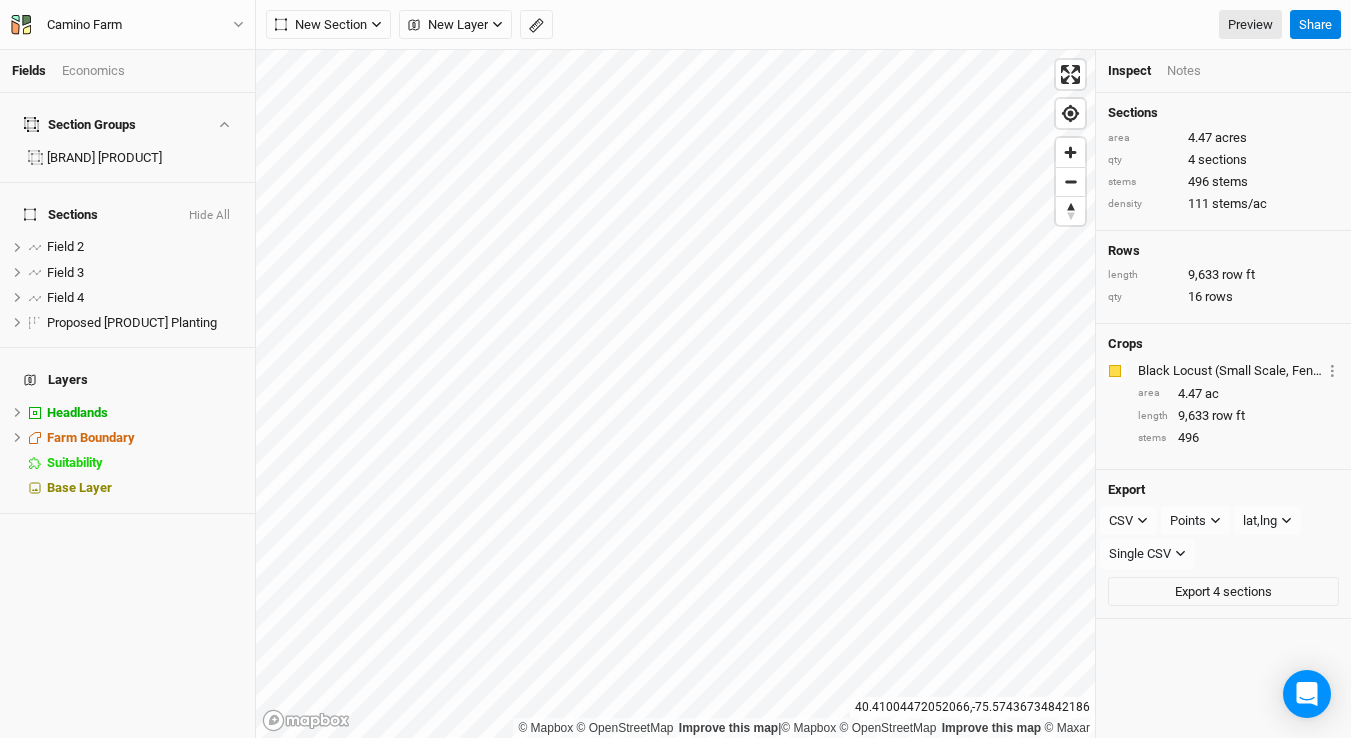 click on "Economics" at bounding box center [93, 71] 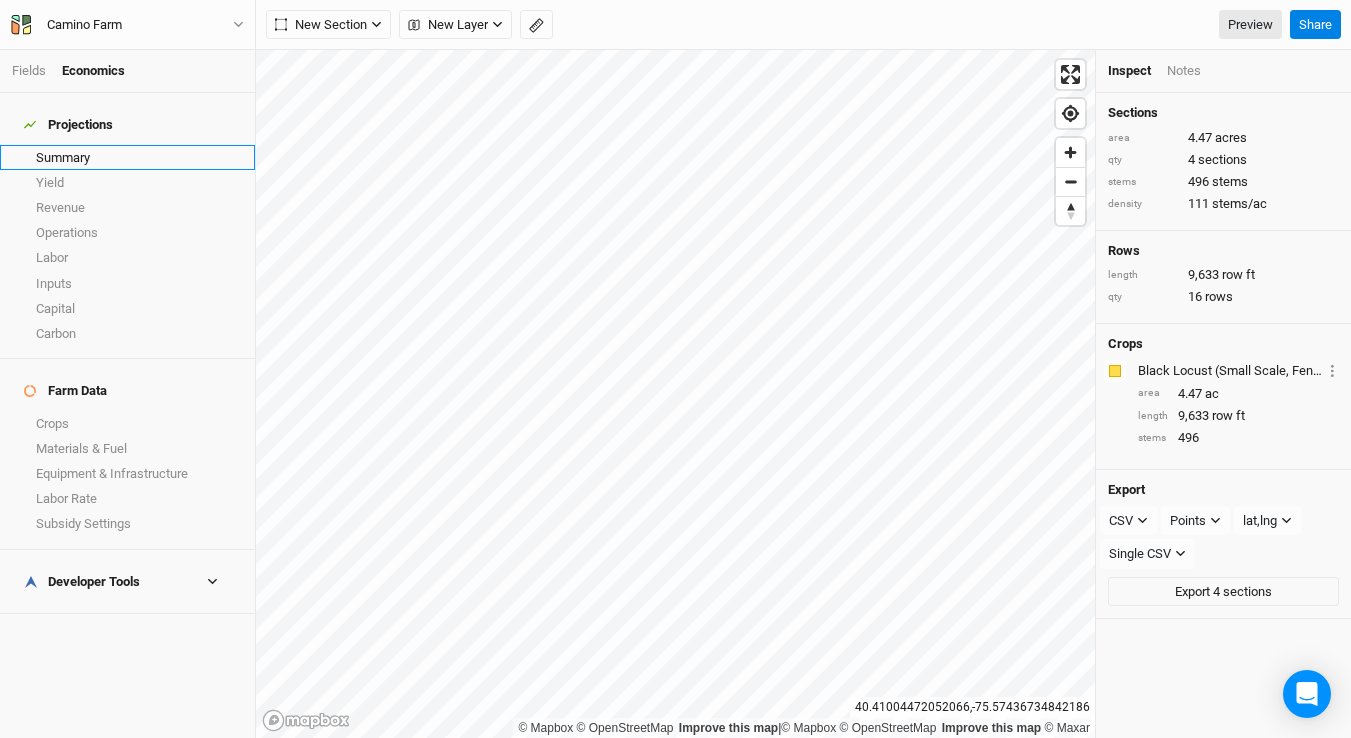 click on "Summary" at bounding box center (127, 157) 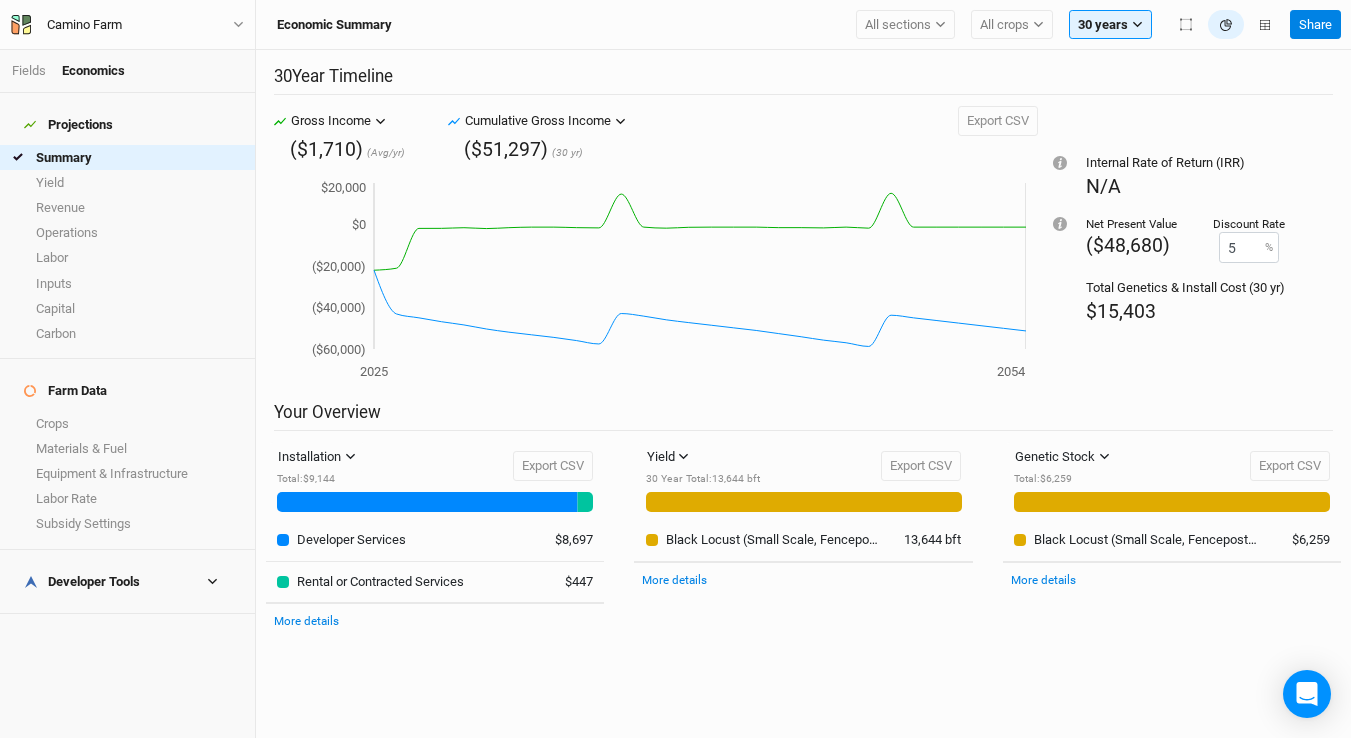 click on "Developer Tools" at bounding box center (127, 582) 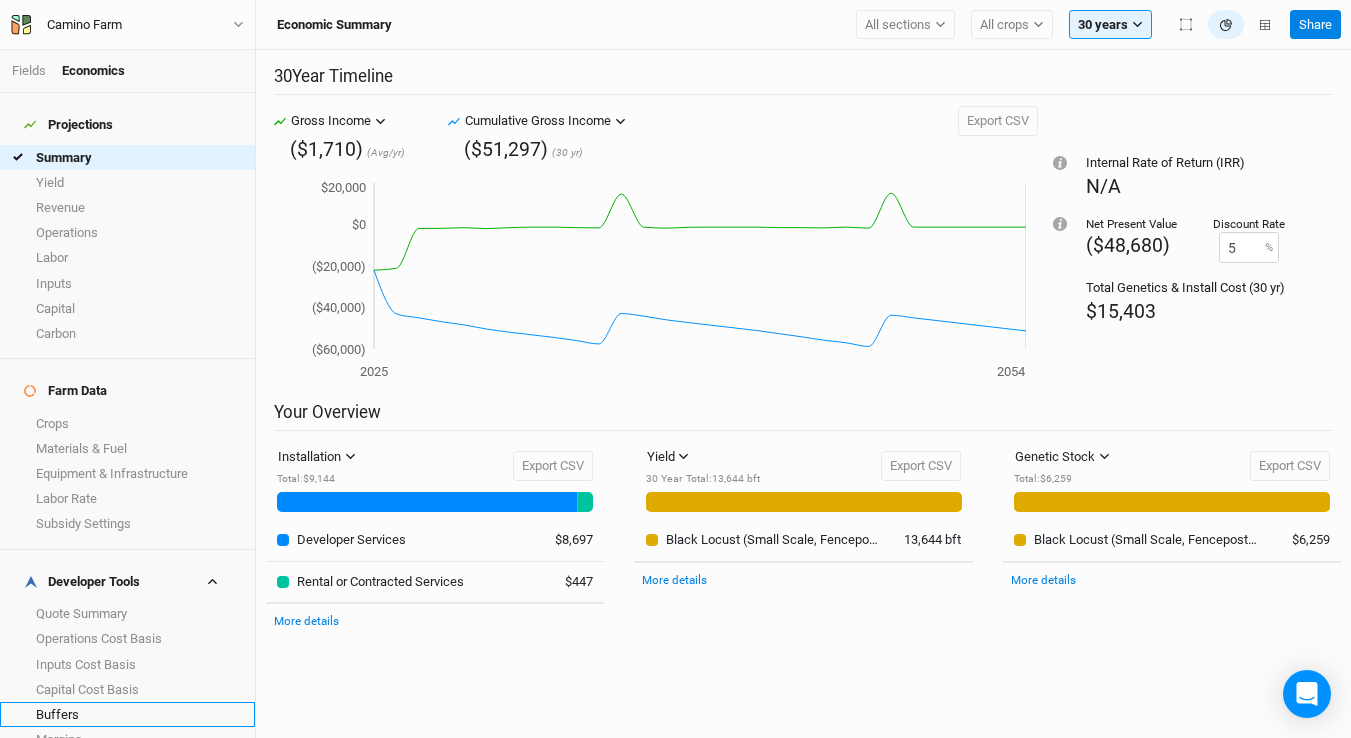 click on "Buffers" at bounding box center (127, 714) 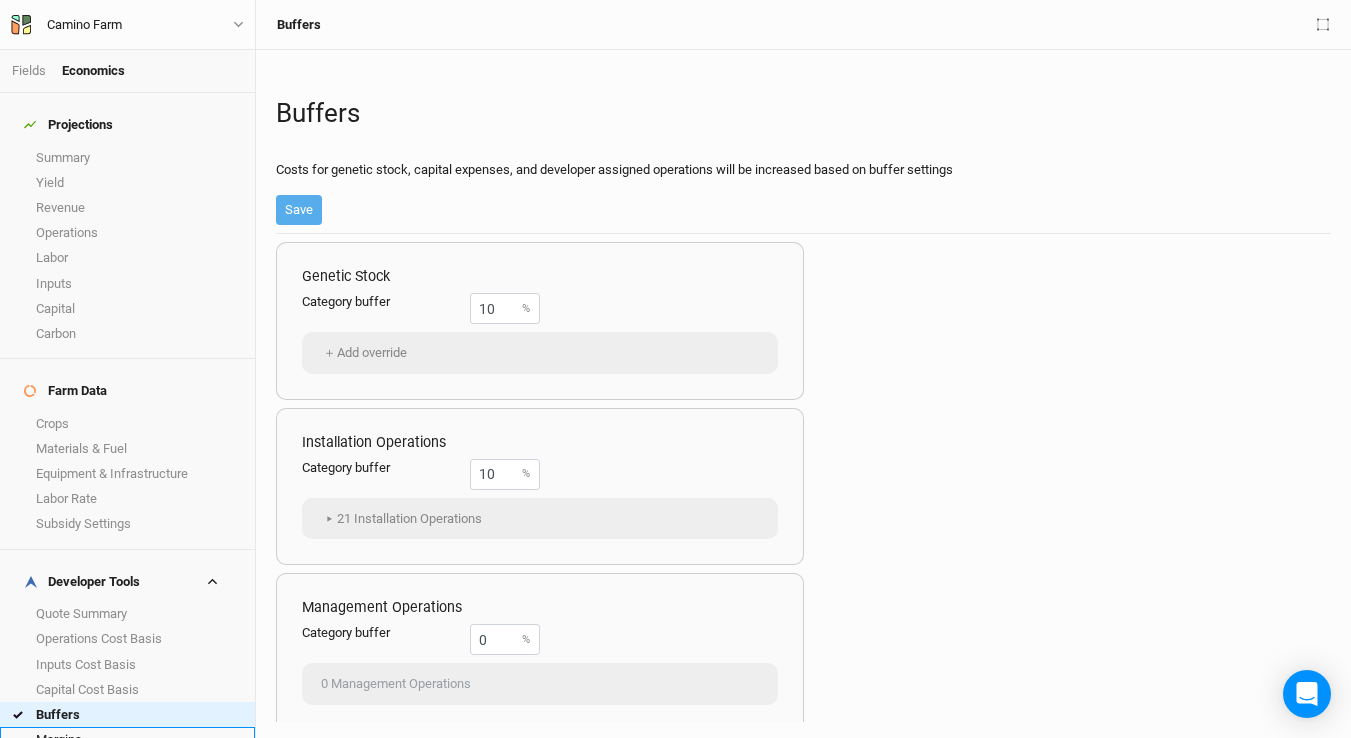 click on "Margins" at bounding box center [127, 739] 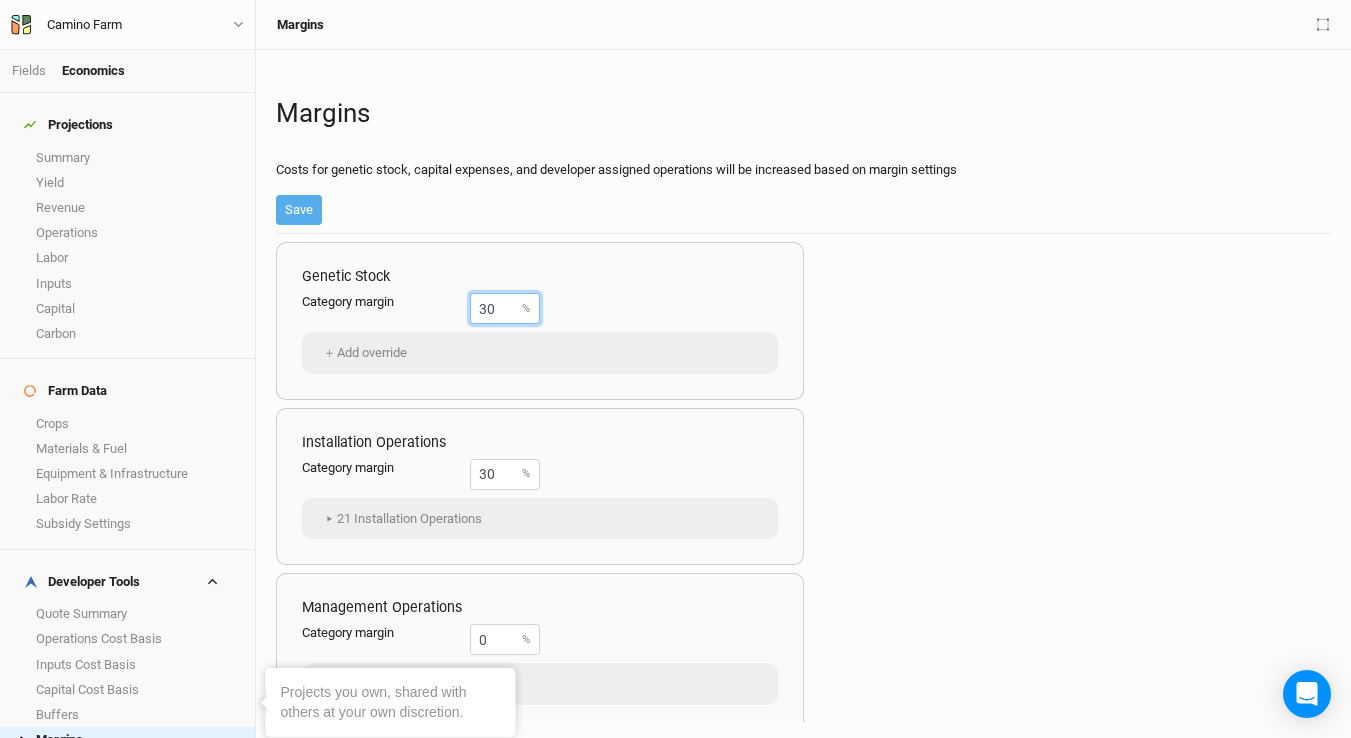 drag, startPoint x: 499, startPoint y: 314, endPoint x: 355, endPoint y: 285, distance: 146.89111 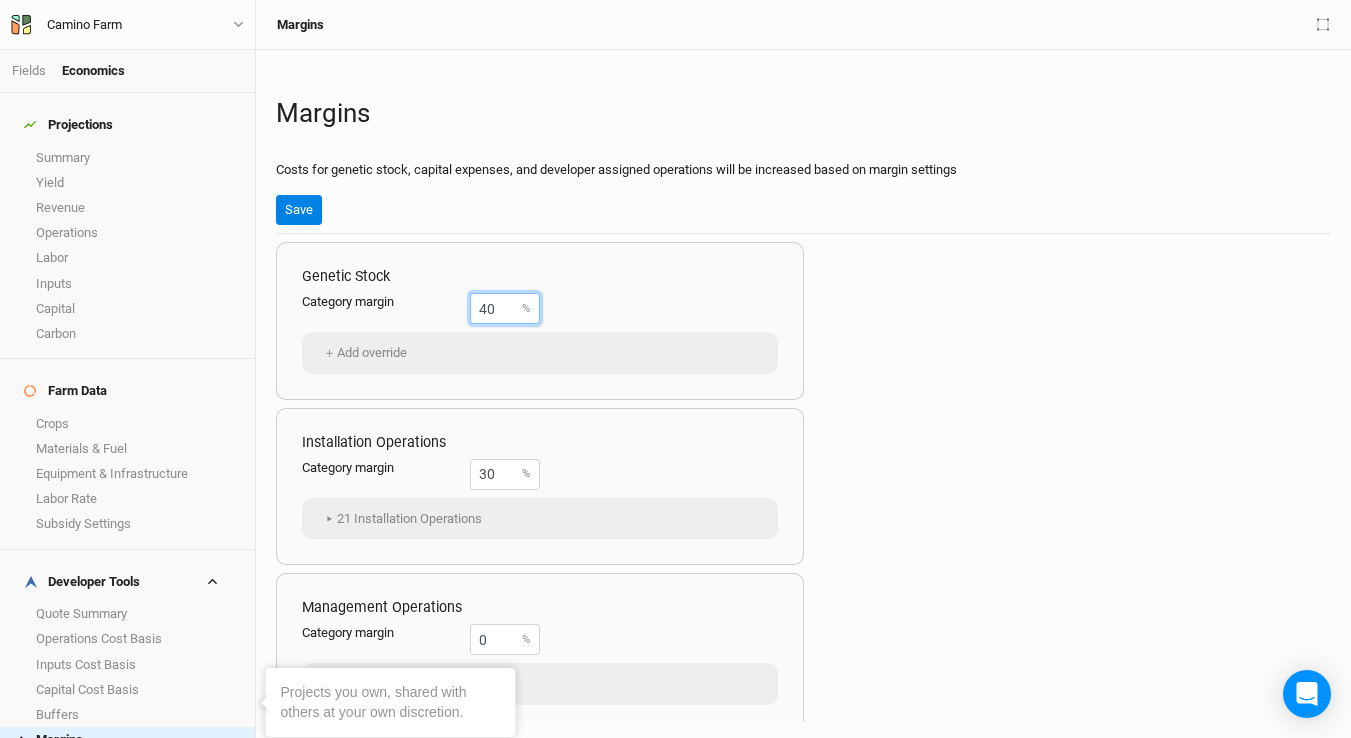 type on "40" 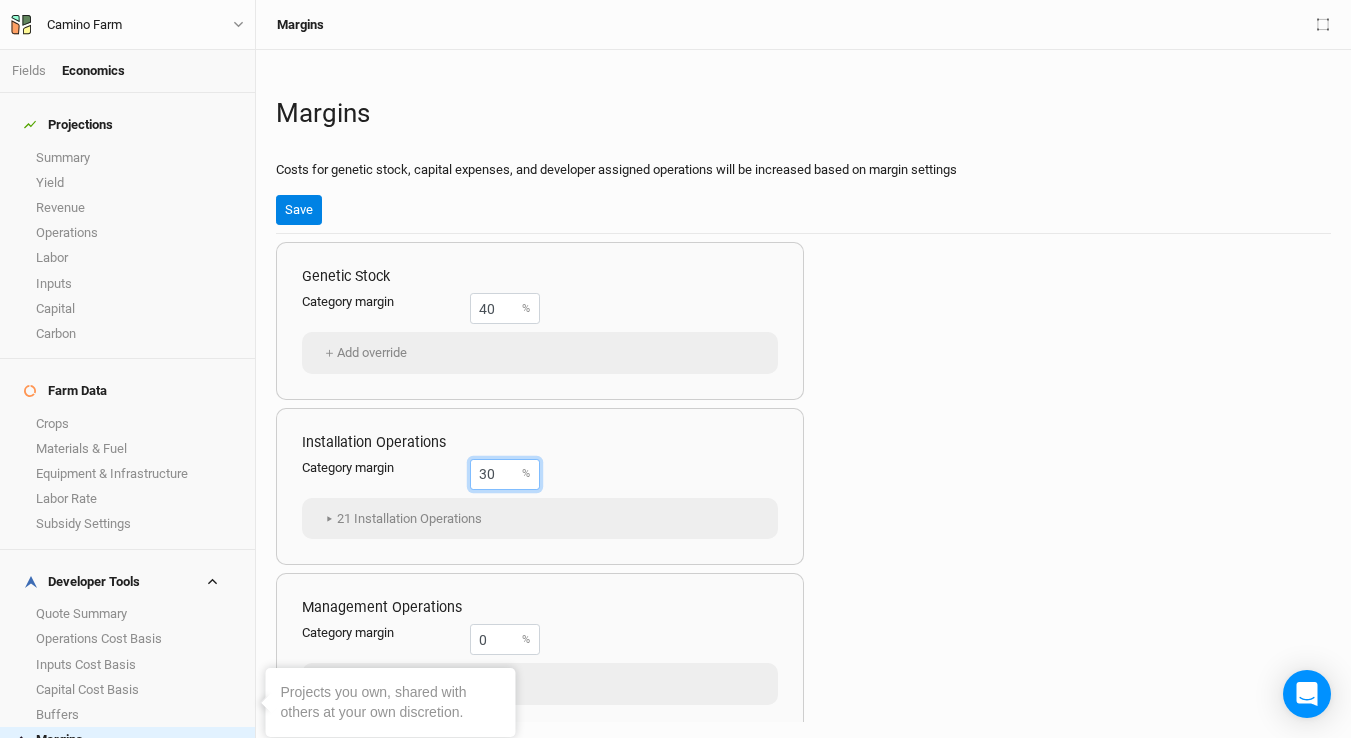drag, startPoint x: 505, startPoint y: 469, endPoint x: 368, endPoint y: 439, distance: 140.24622 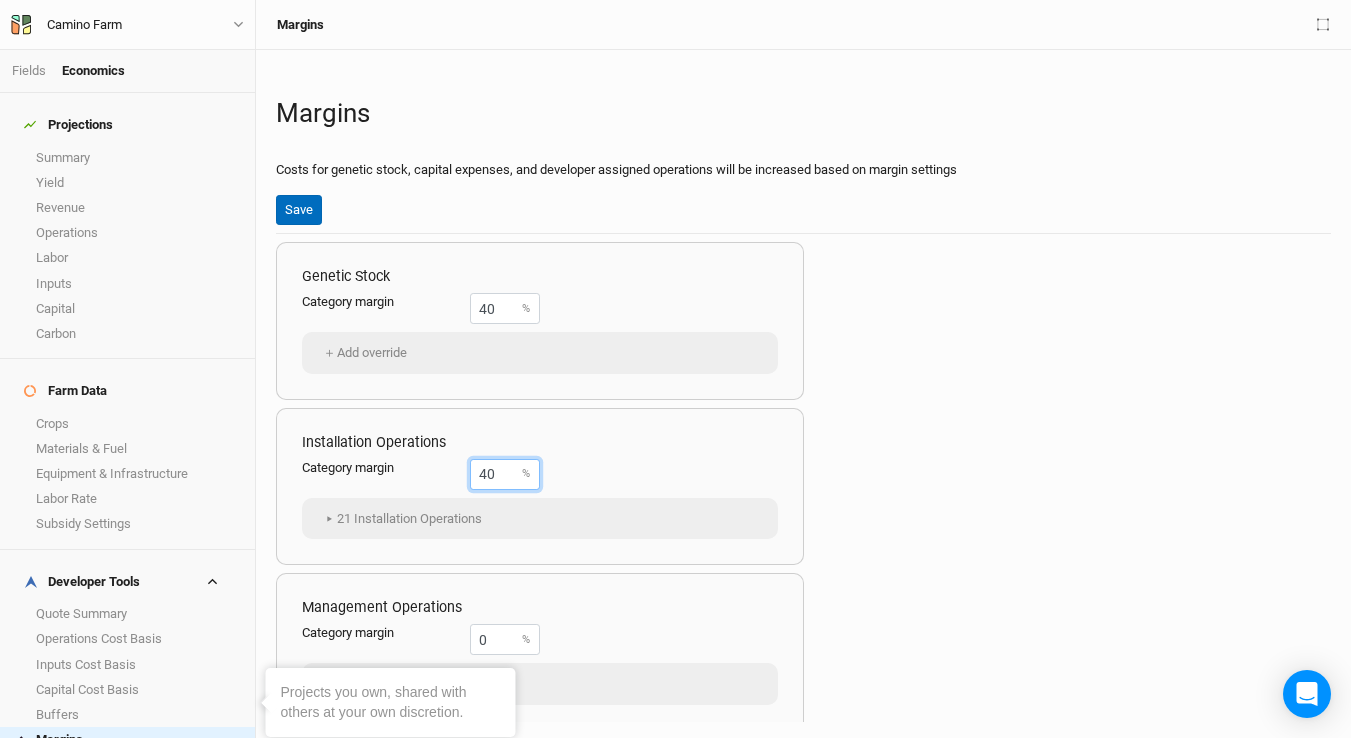 type on "40" 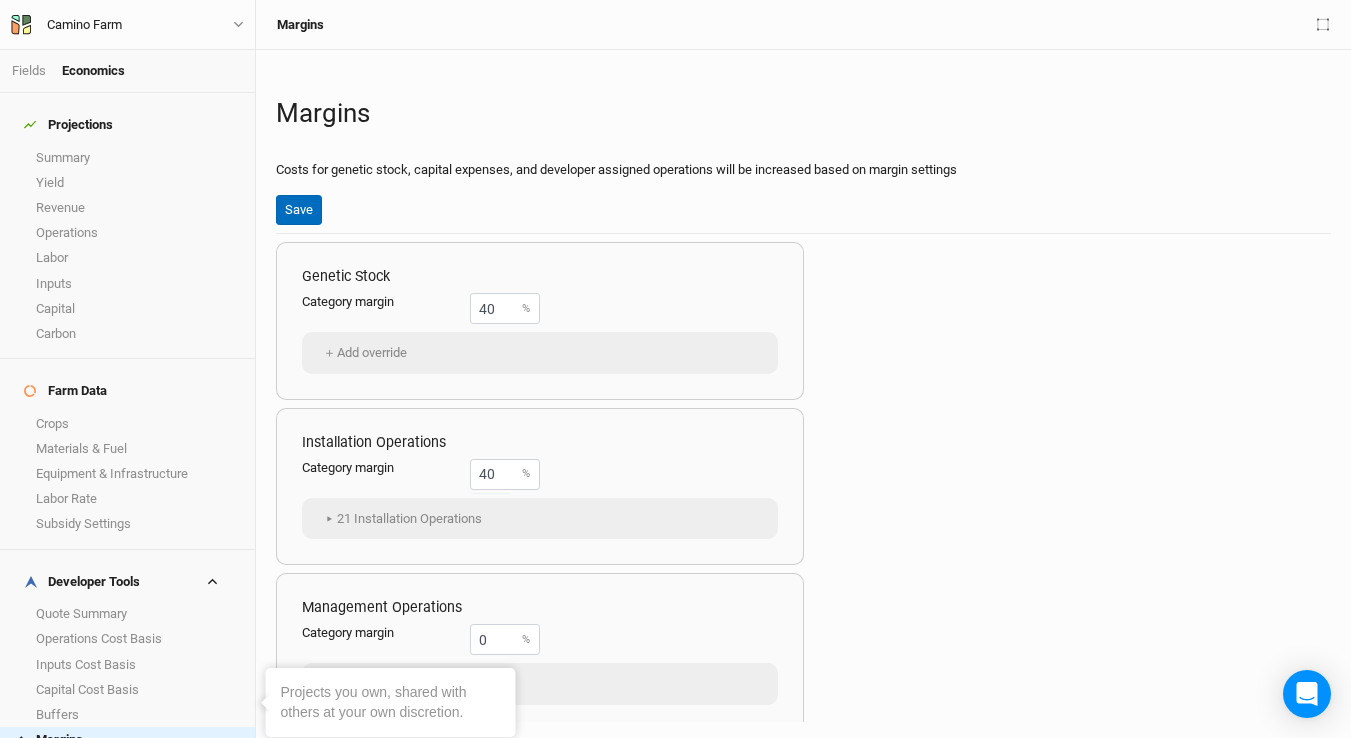 click on "Save" at bounding box center (299, 210) 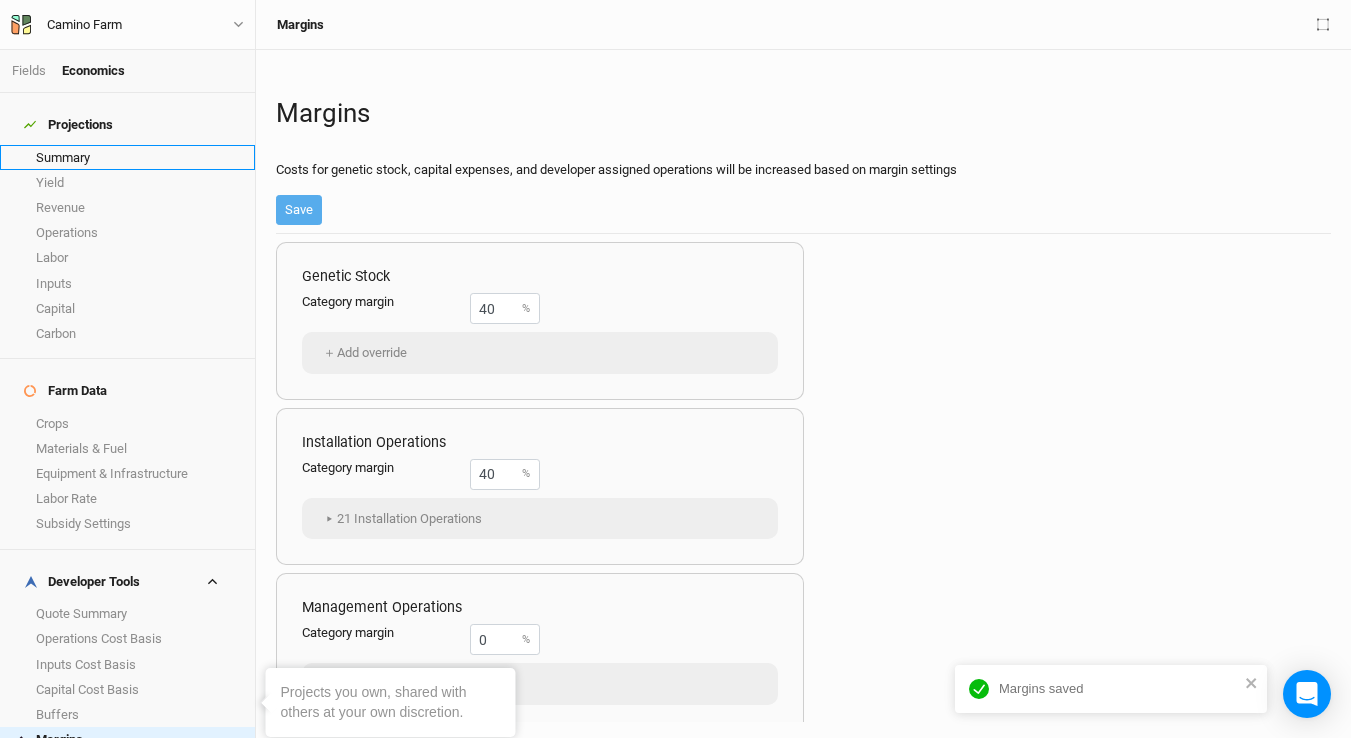 click on "Summary" at bounding box center [127, 157] 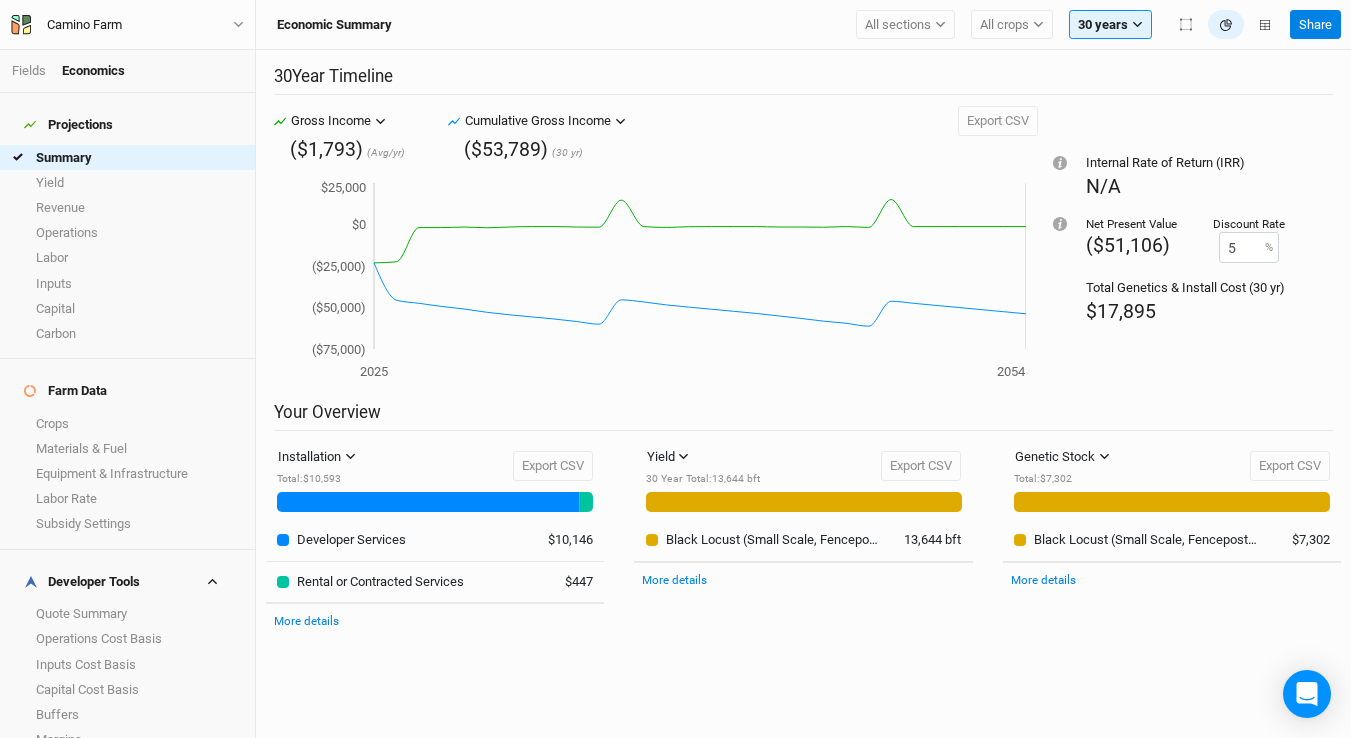 click on "Fields Economics" at bounding box center [127, 71] 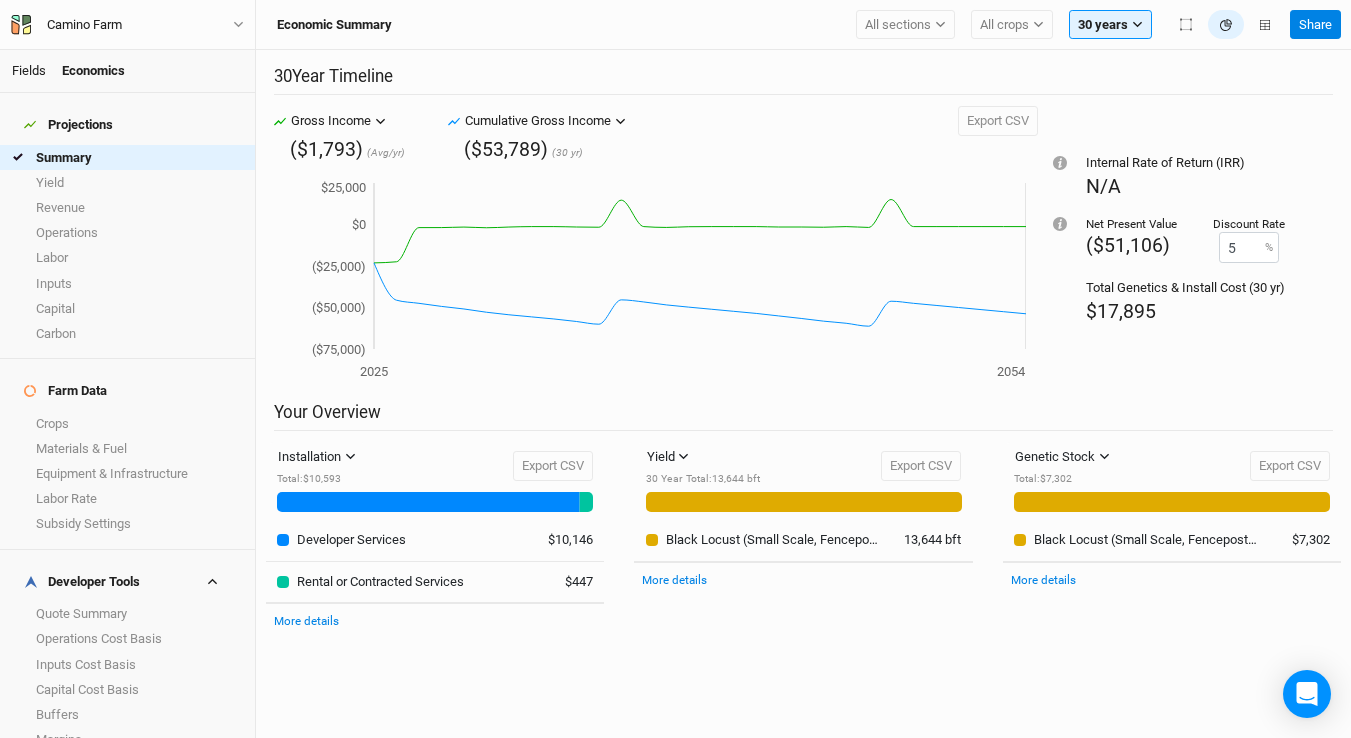 click on "Fields" at bounding box center [29, 70] 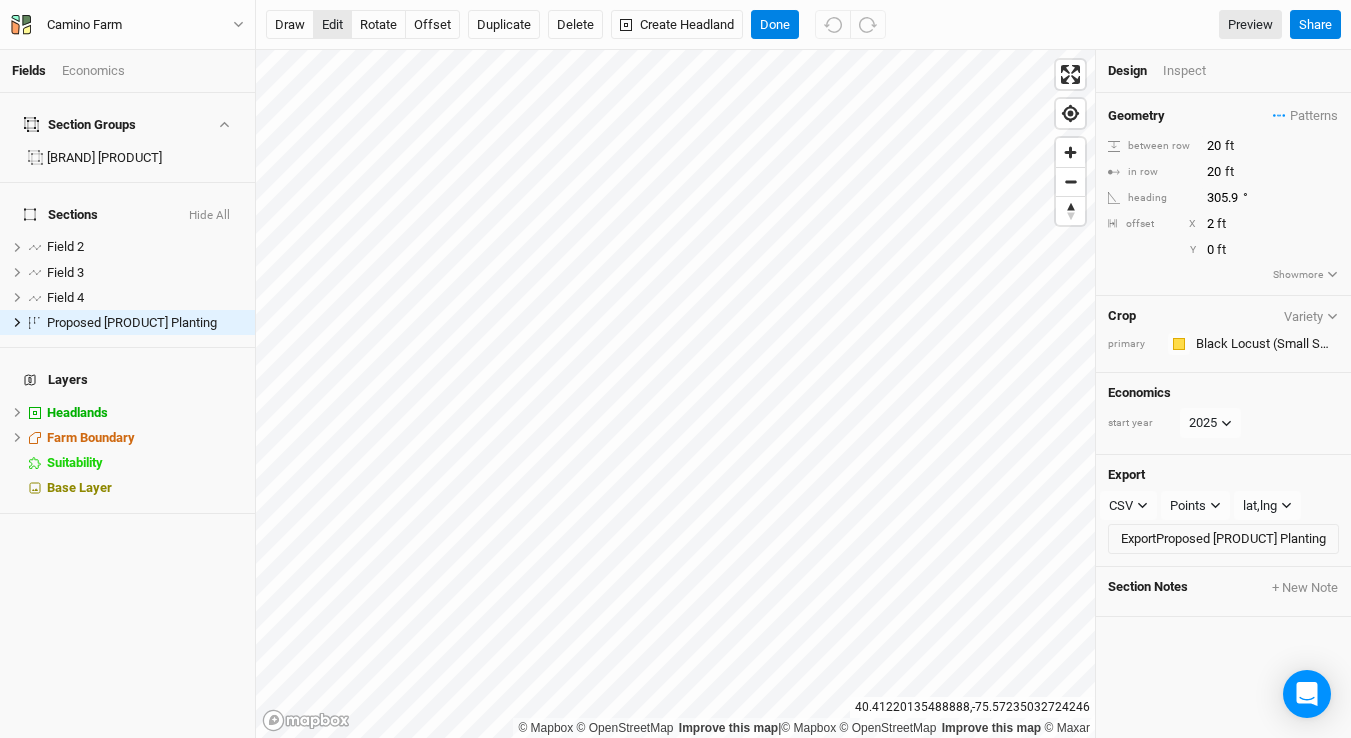 click on "edit" at bounding box center (332, 25) 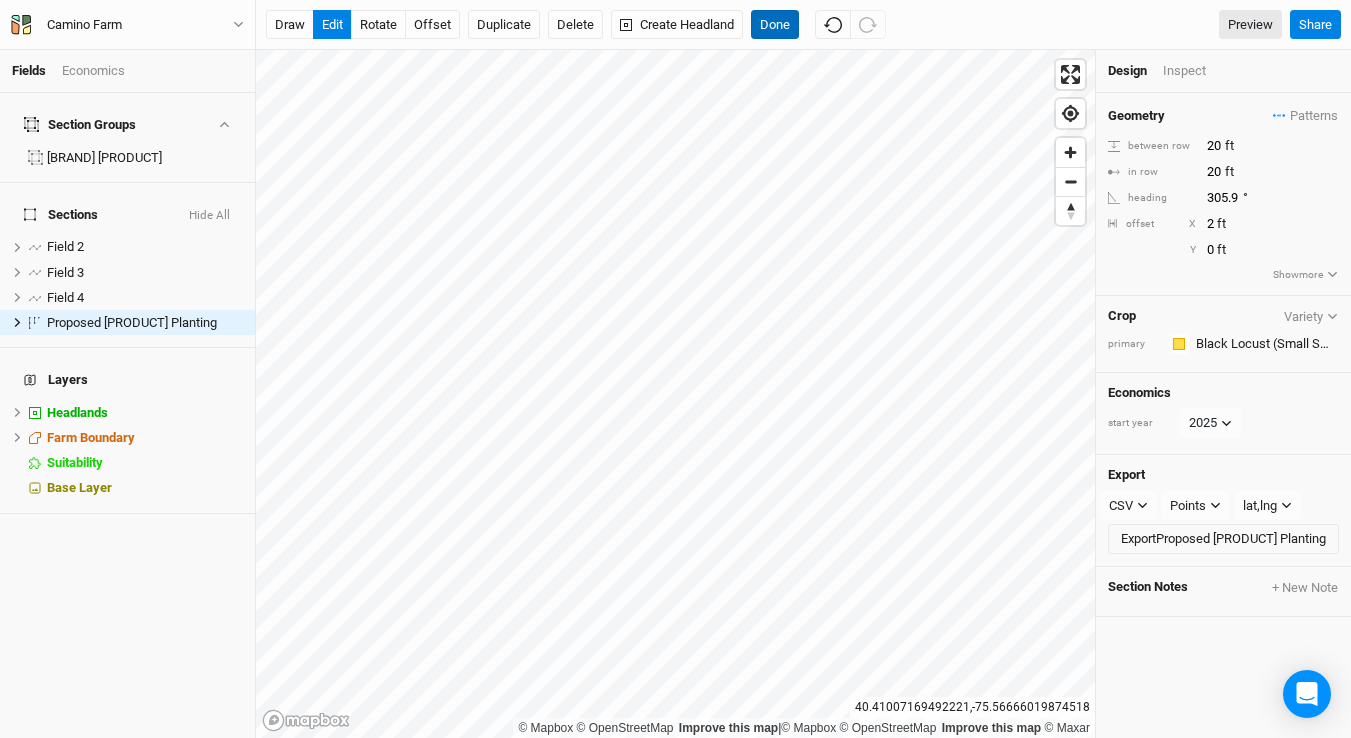 click on "Done" at bounding box center [775, 25] 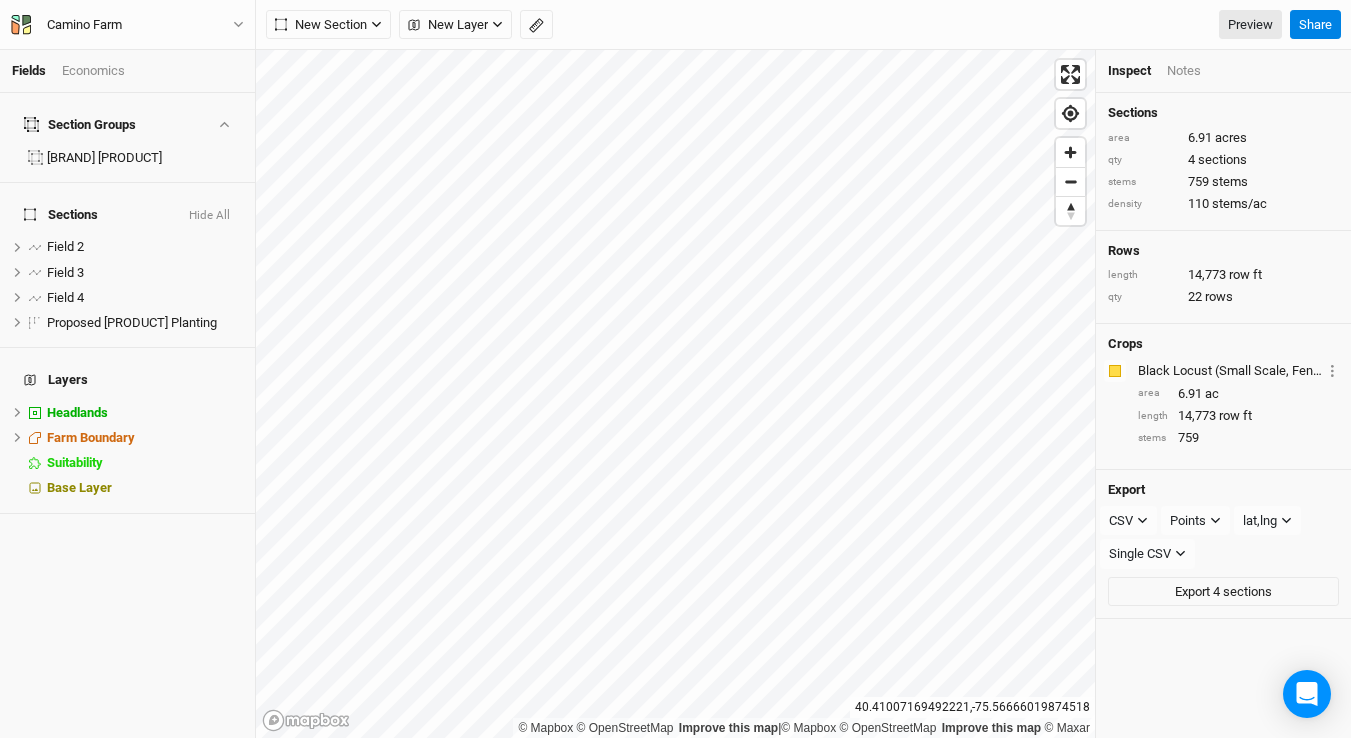 click on "Economics" at bounding box center [93, 71] 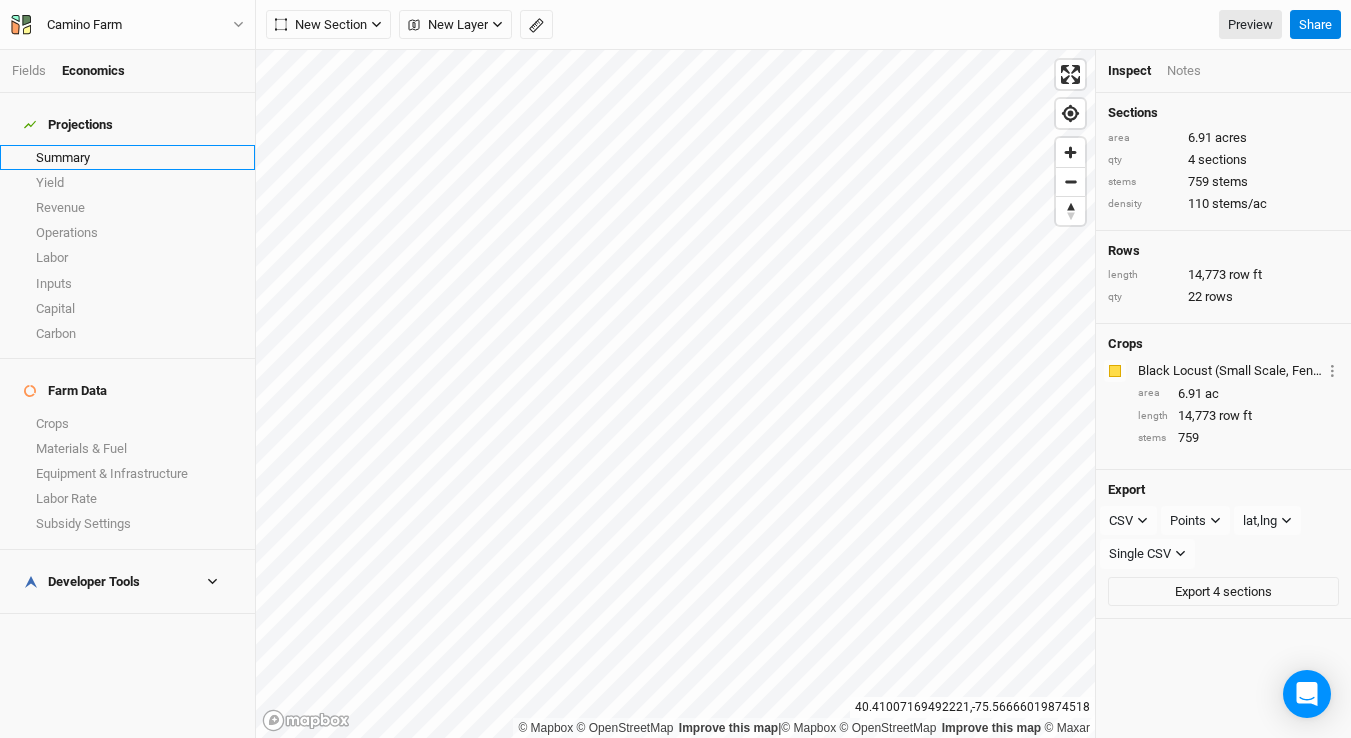 click on "Summary" at bounding box center [127, 157] 